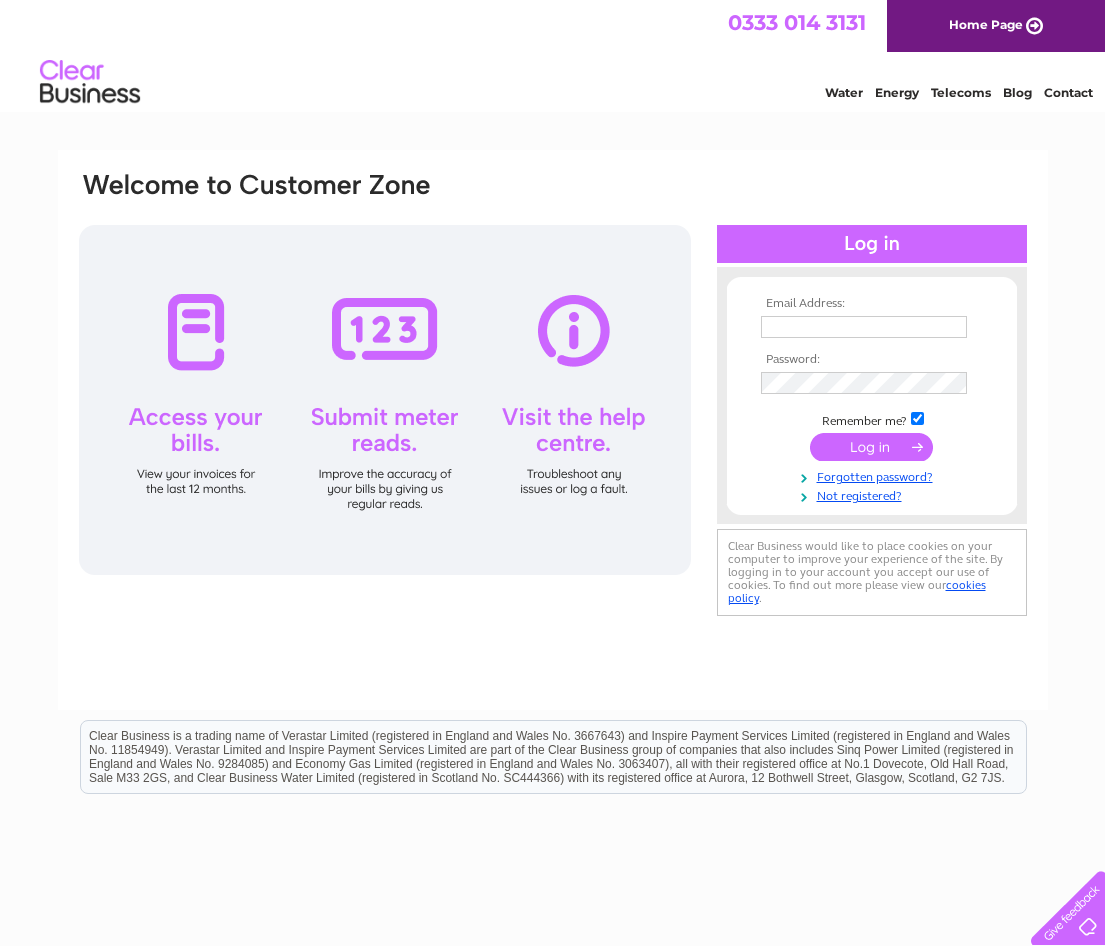 scroll, scrollTop: 0, scrollLeft: 0, axis: both 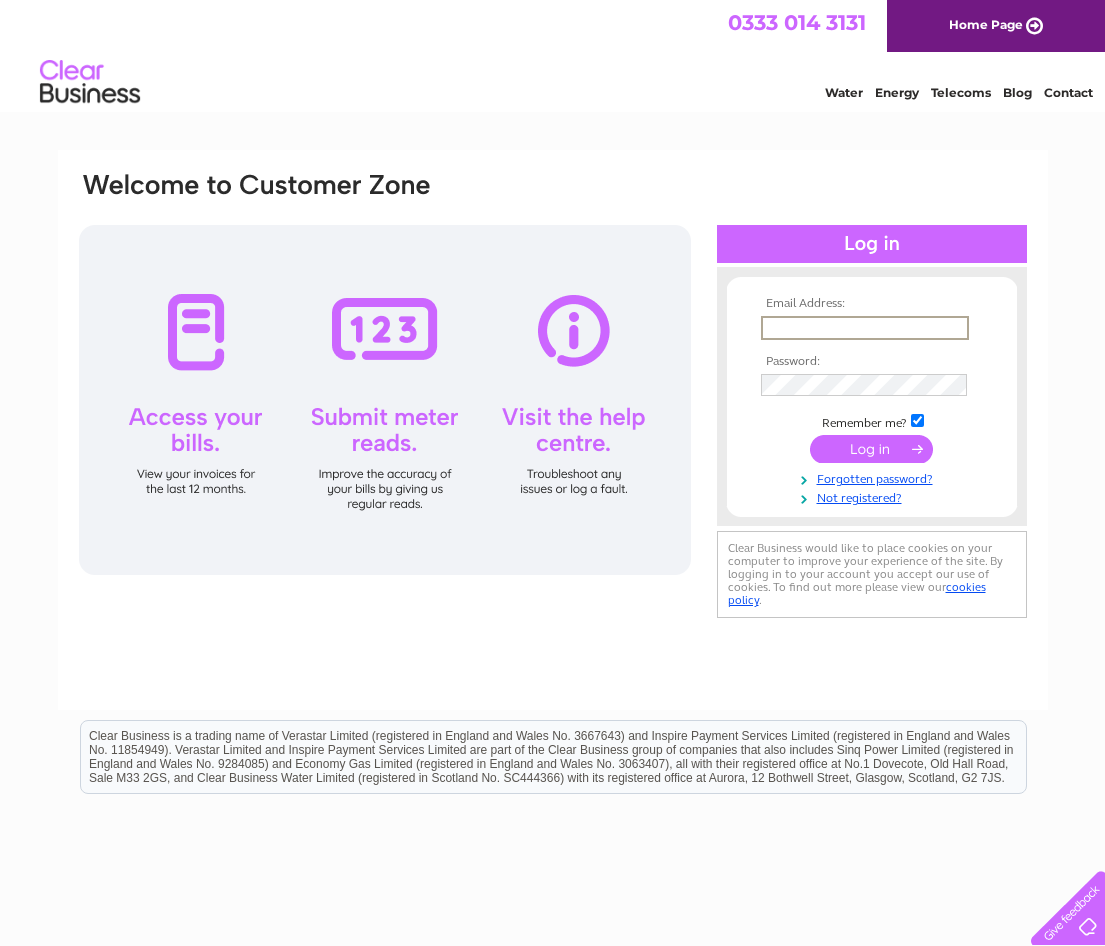 click at bounding box center (865, 328) 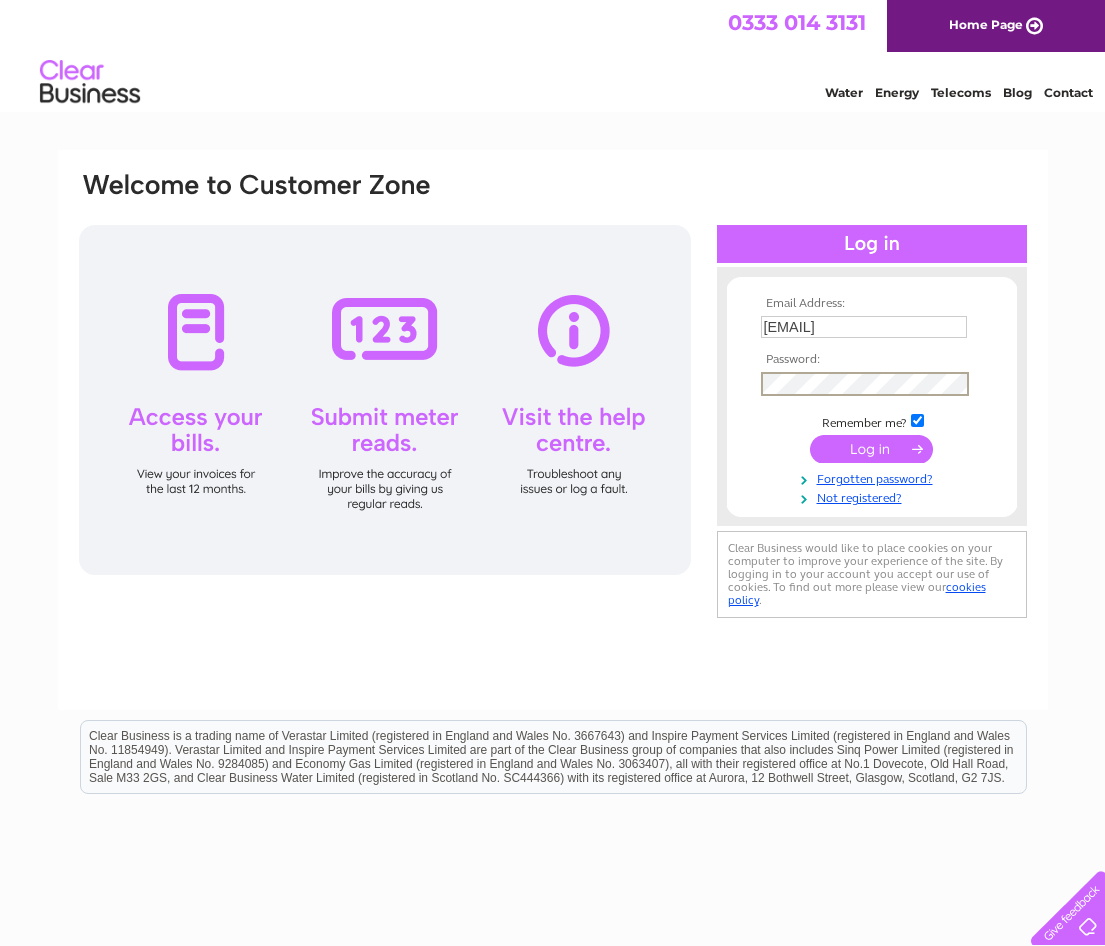 click at bounding box center [871, 449] 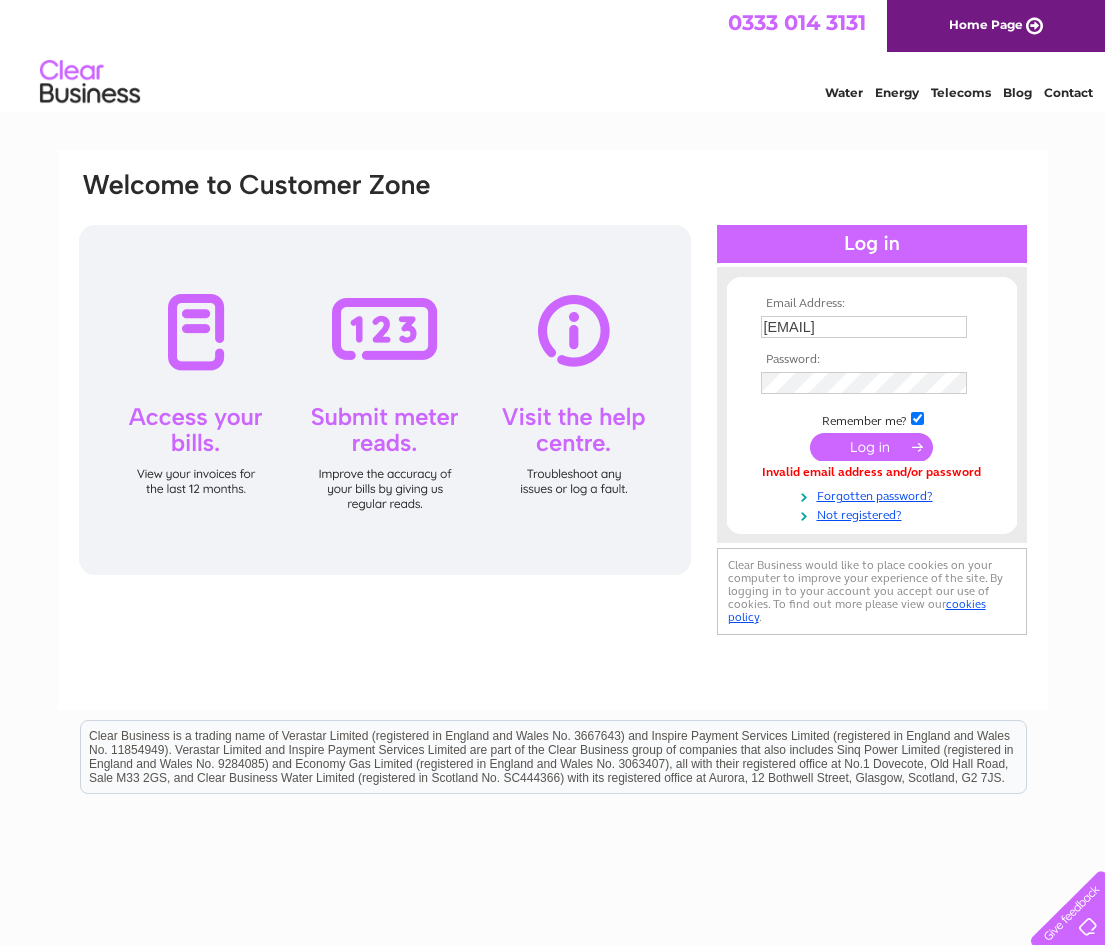 scroll, scrollTop: 0, scrollLeft: 0, axis: both 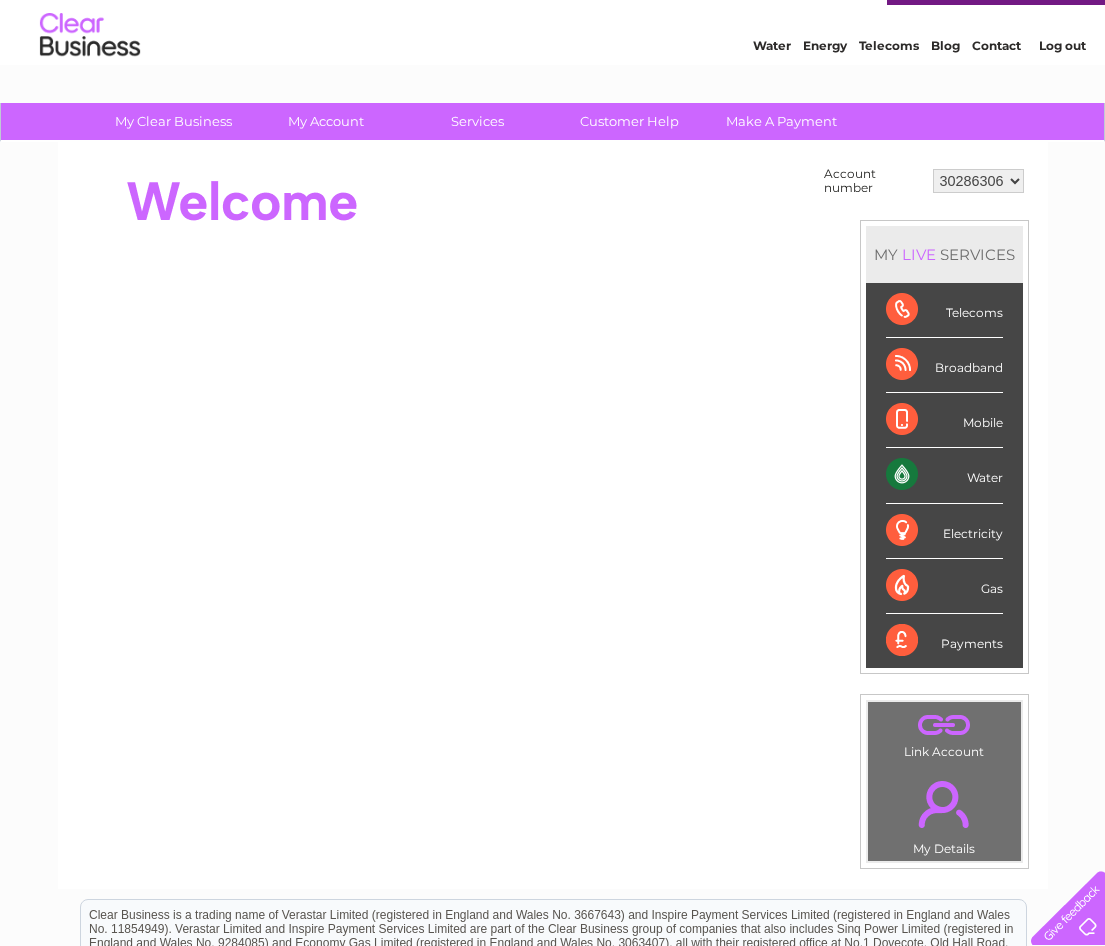 click on "Payments" at bounding box center (944, 641) 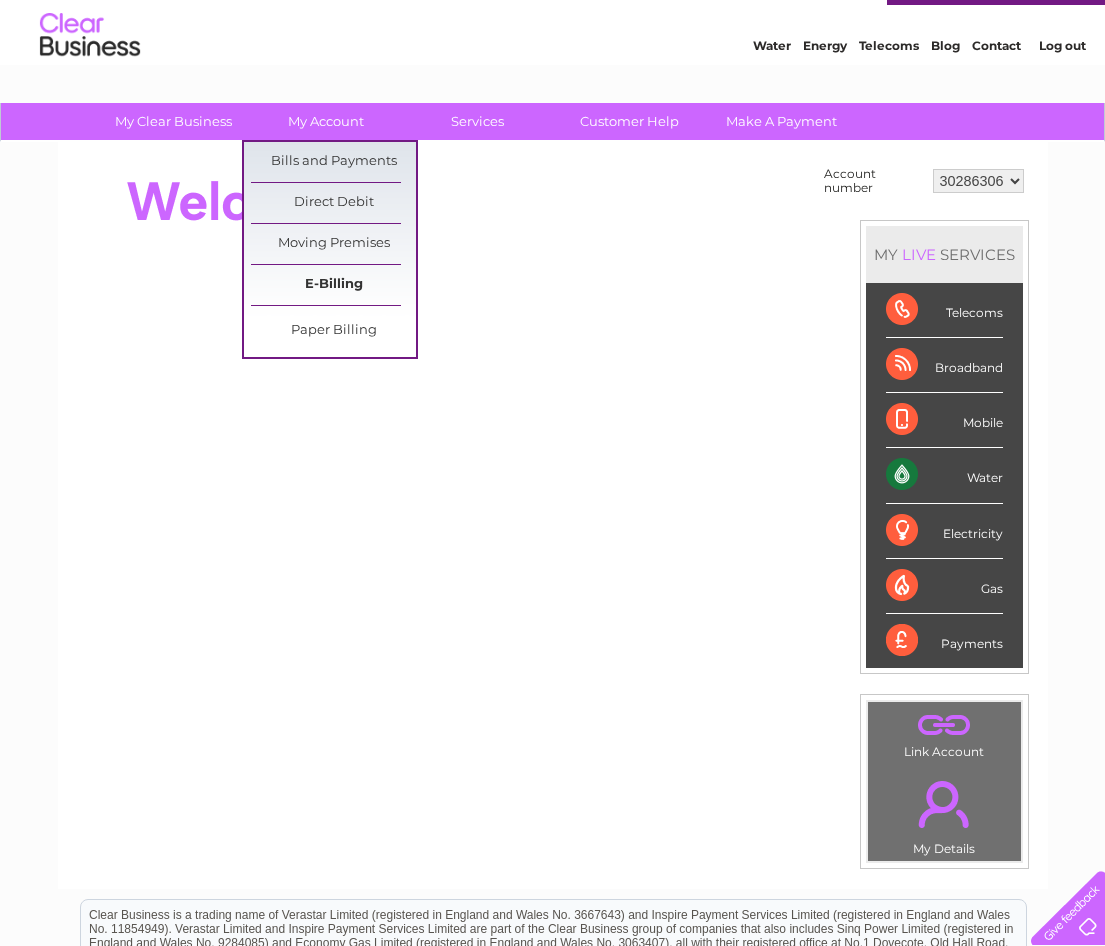 click on "E-Billing" at bounding box center [333, 285] 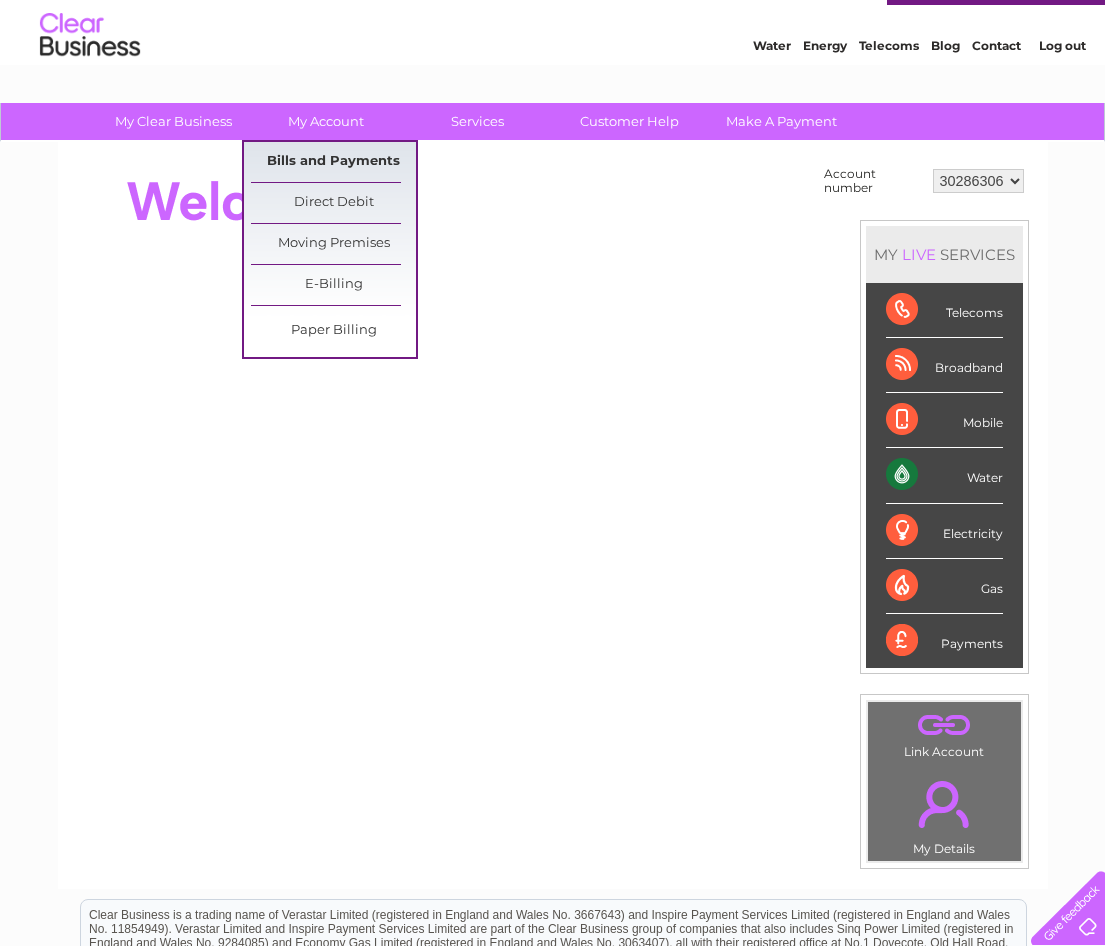 click on "Bills and Payments" at bounding box center [333, 162] 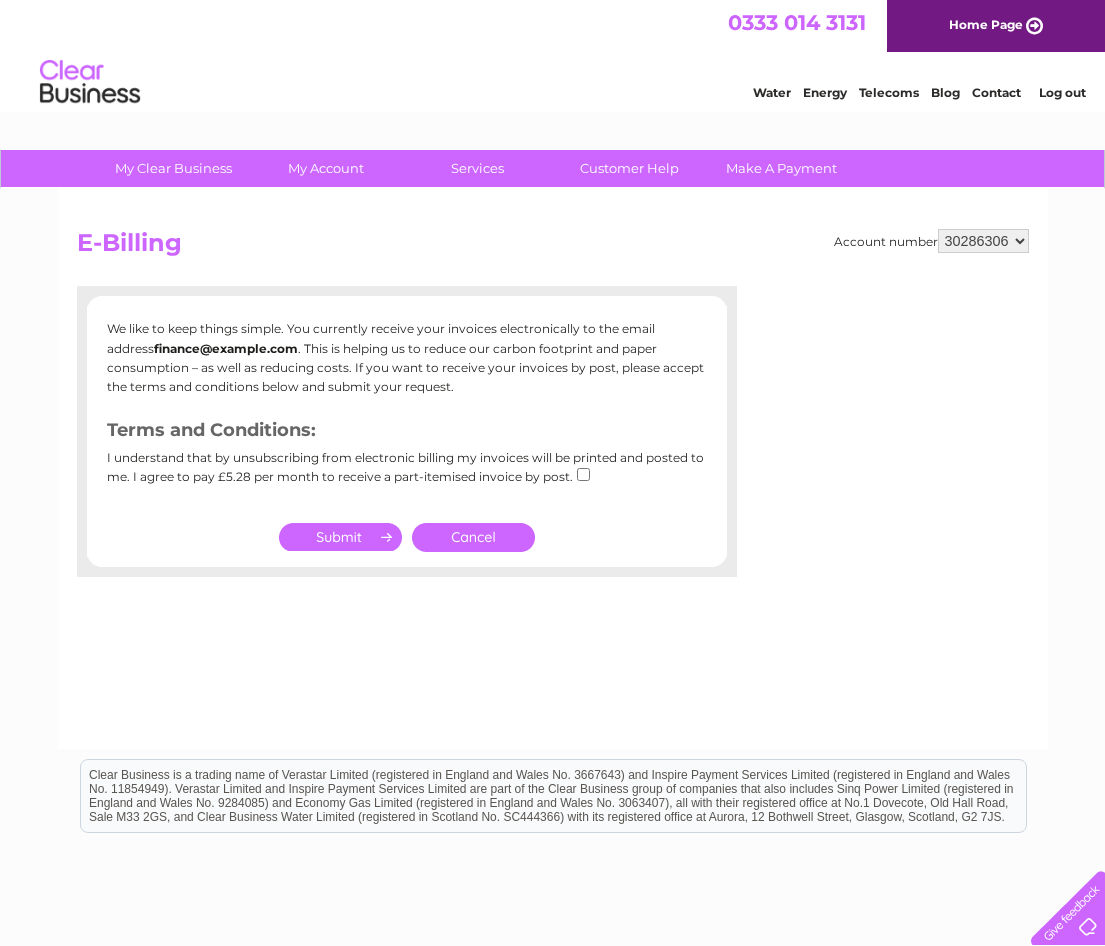 click at bounding box center (583, 474) 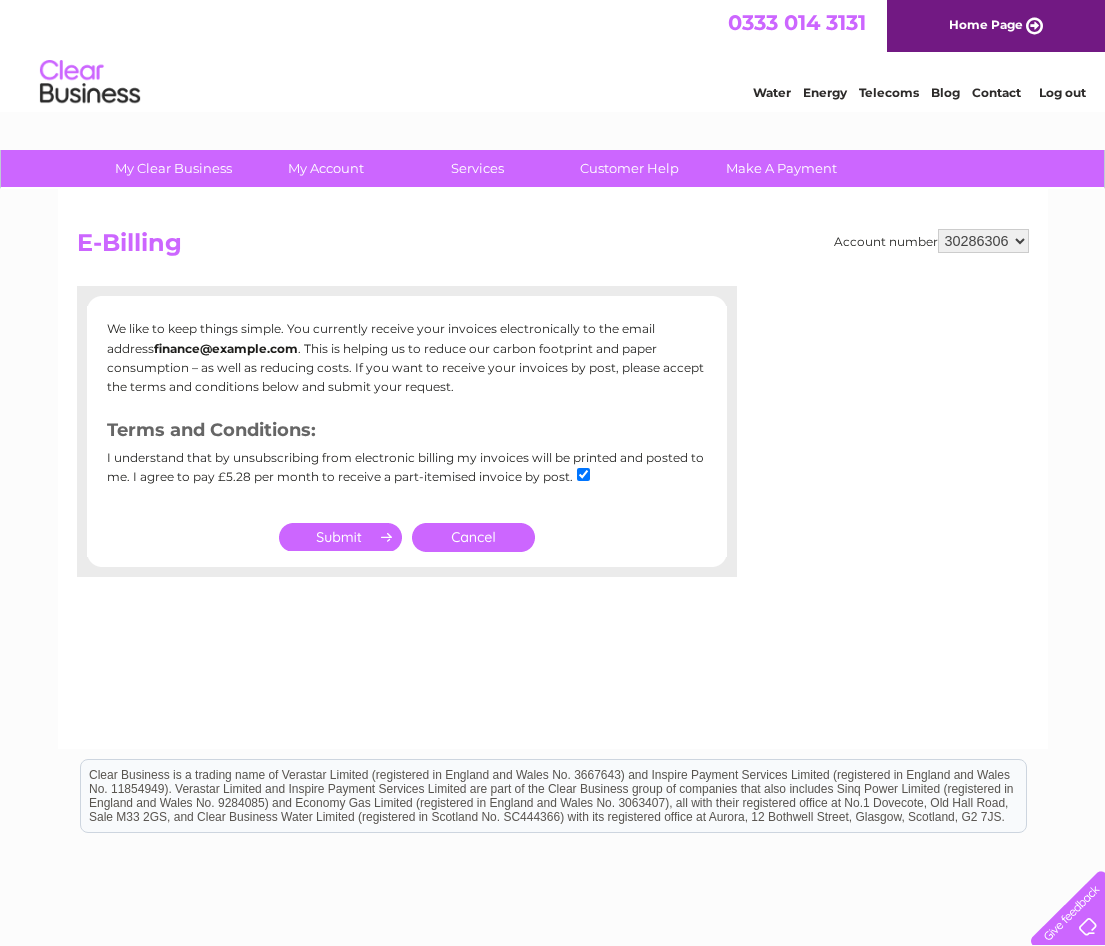 click at bounding box center (583, 474) 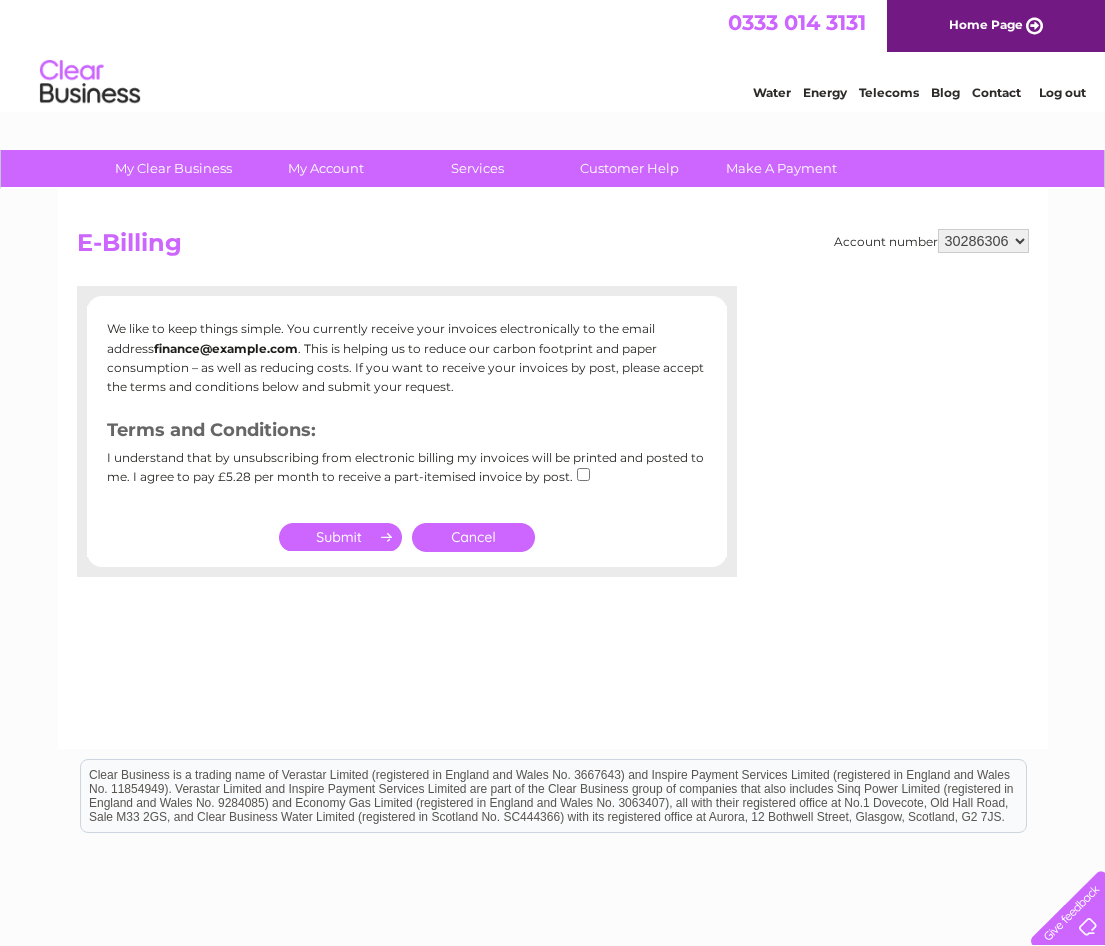 click on "30286306" at bounding box center [983, 241] 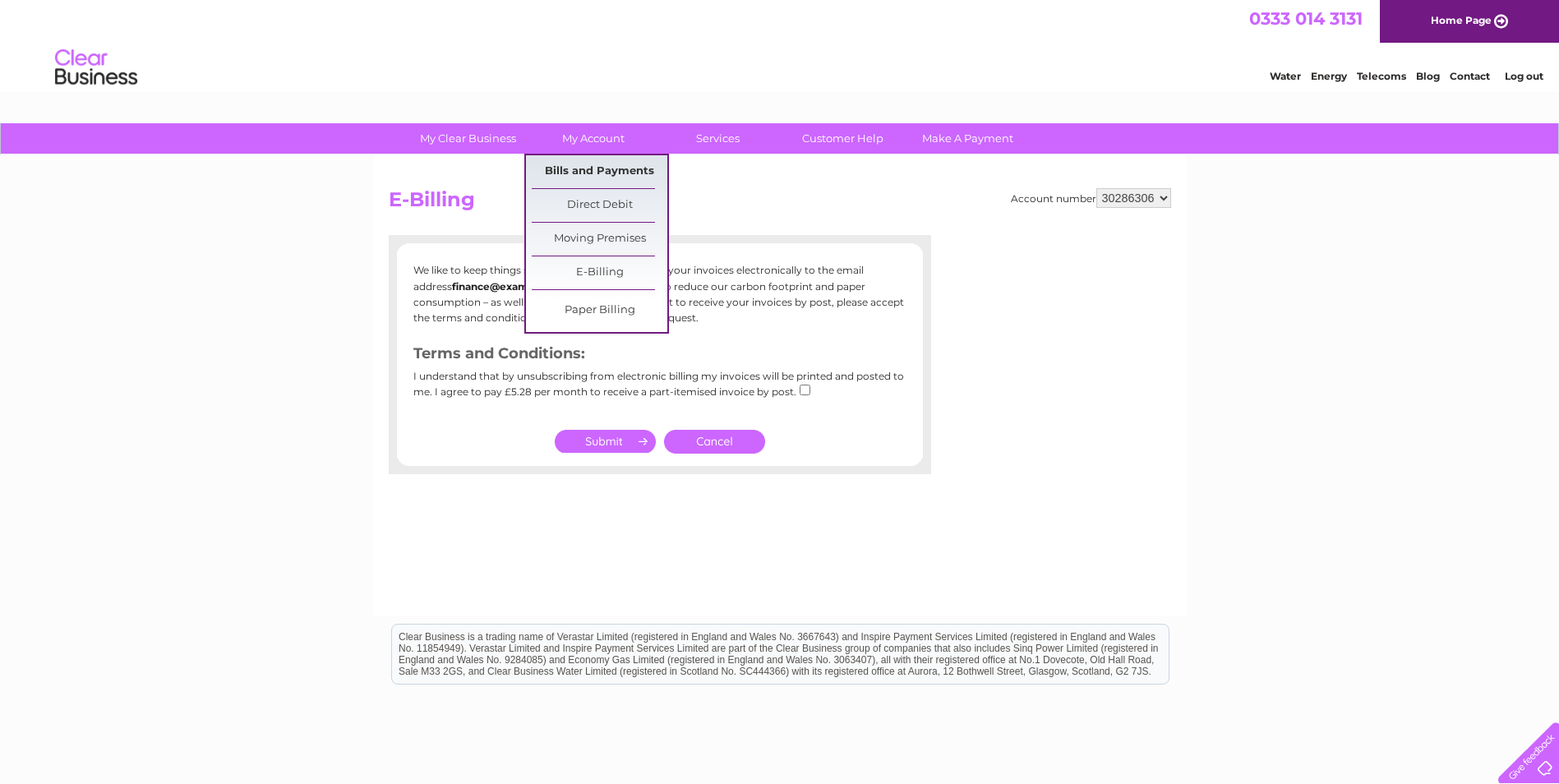 click on "Bills and Payments" at bounding box center (599, 172) 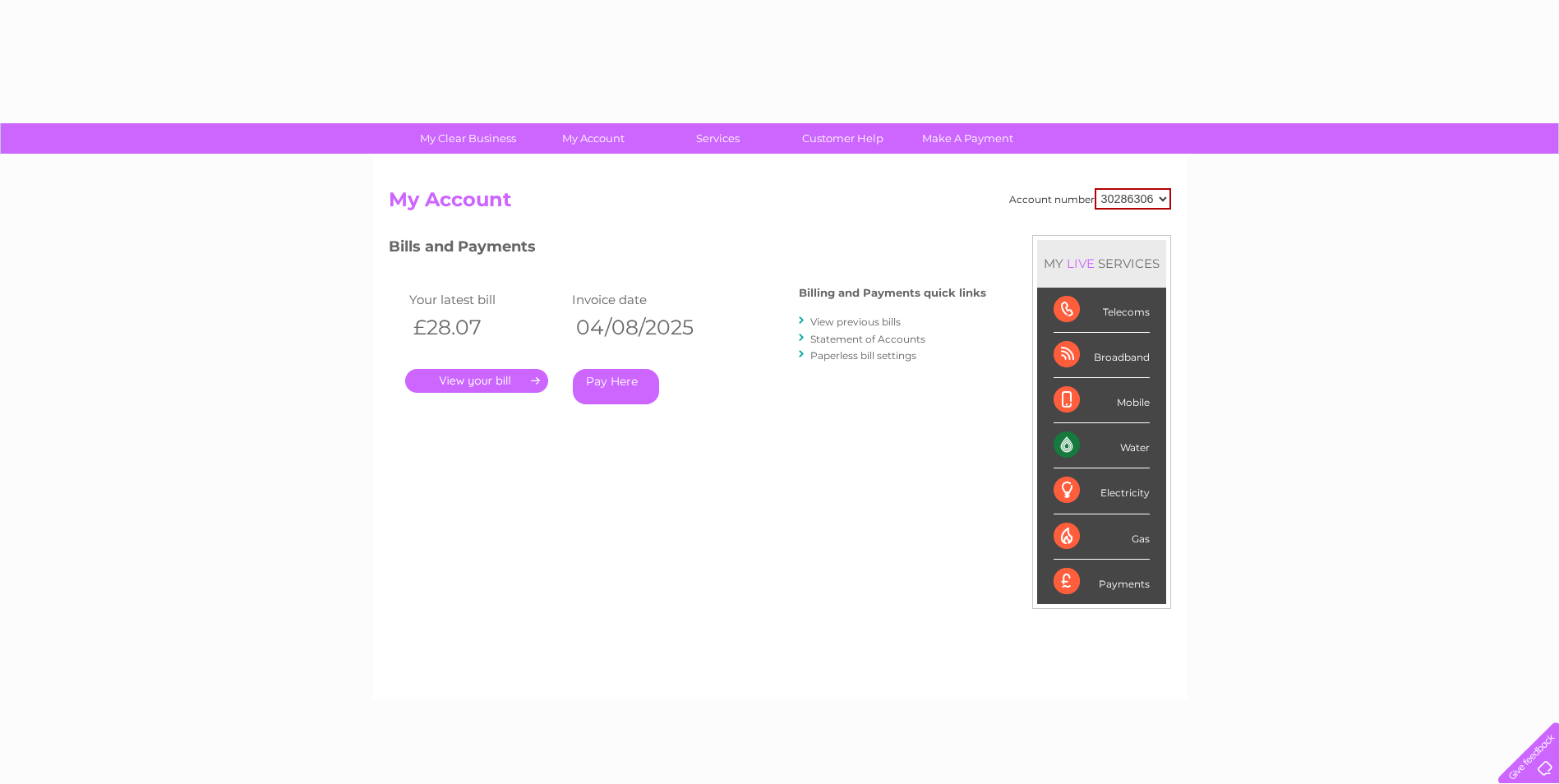 scroll, scrollTop: 0, scrollLeft: 0, axis: both 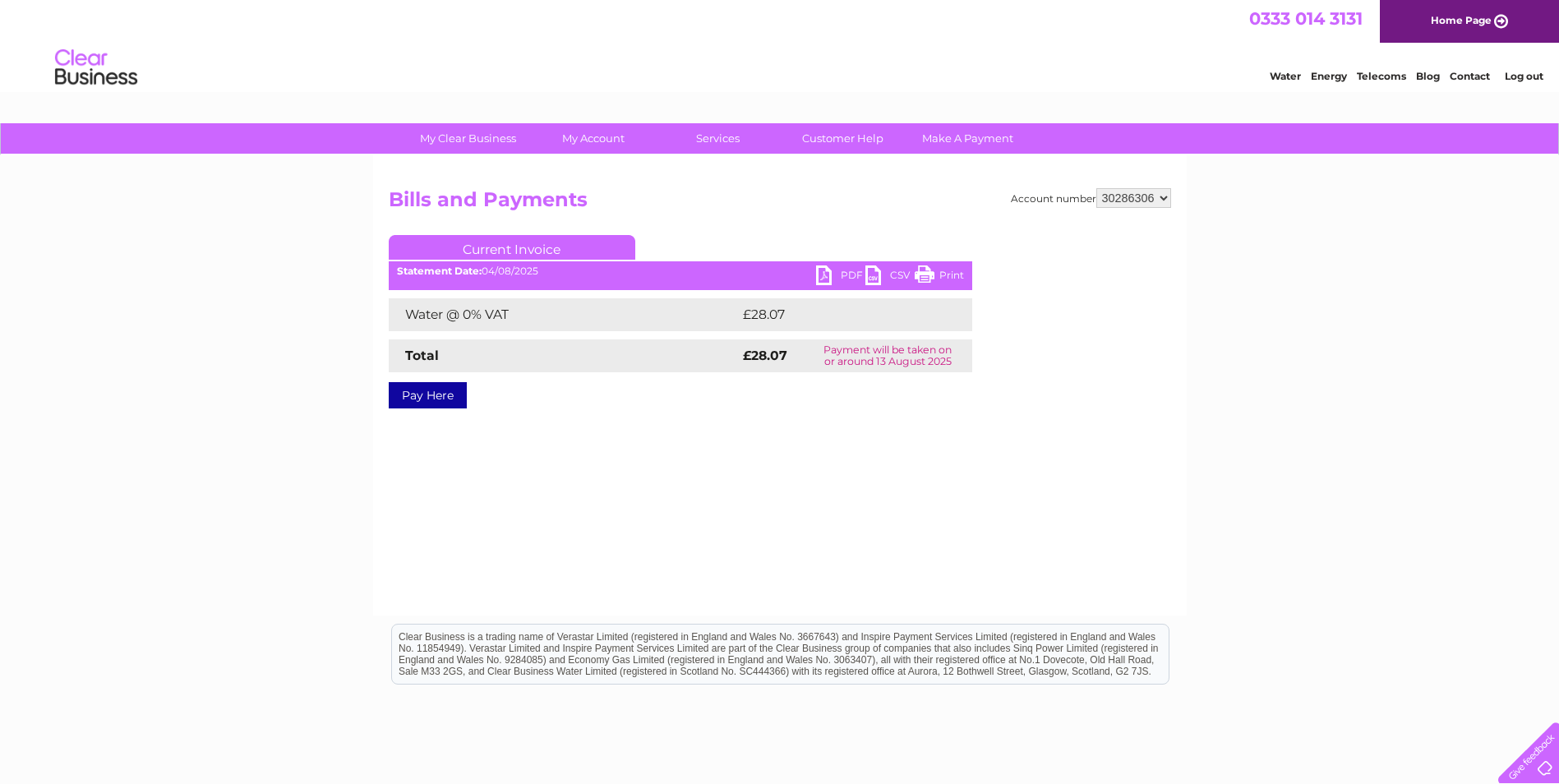 click on "PDF" at bounding box center (841, 277) 